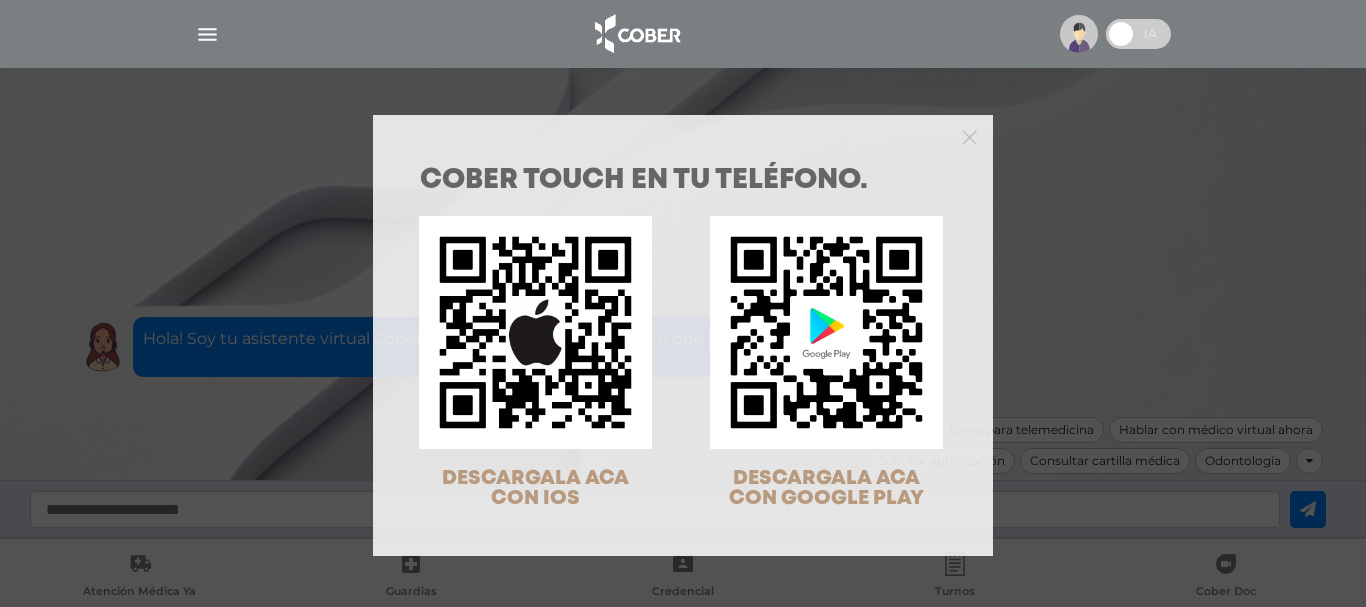 scroll, scrollTop: 0, scrollLeft: 0, axis: both 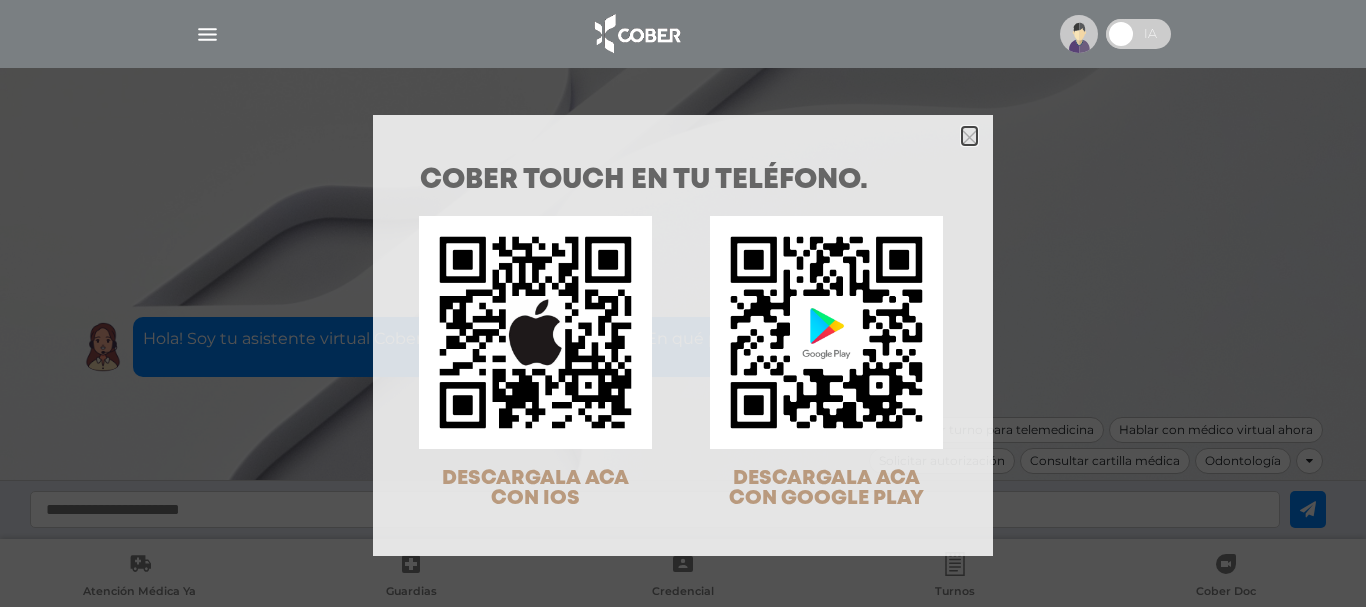 click 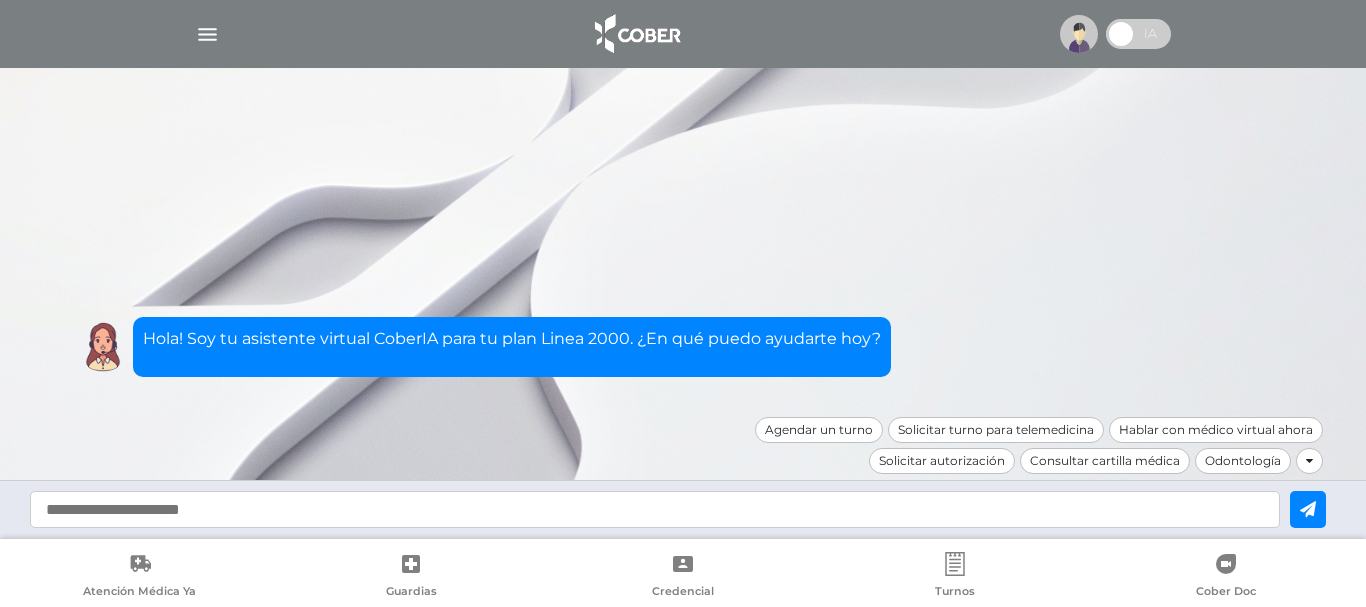 click at bounding box center (1121, 34) 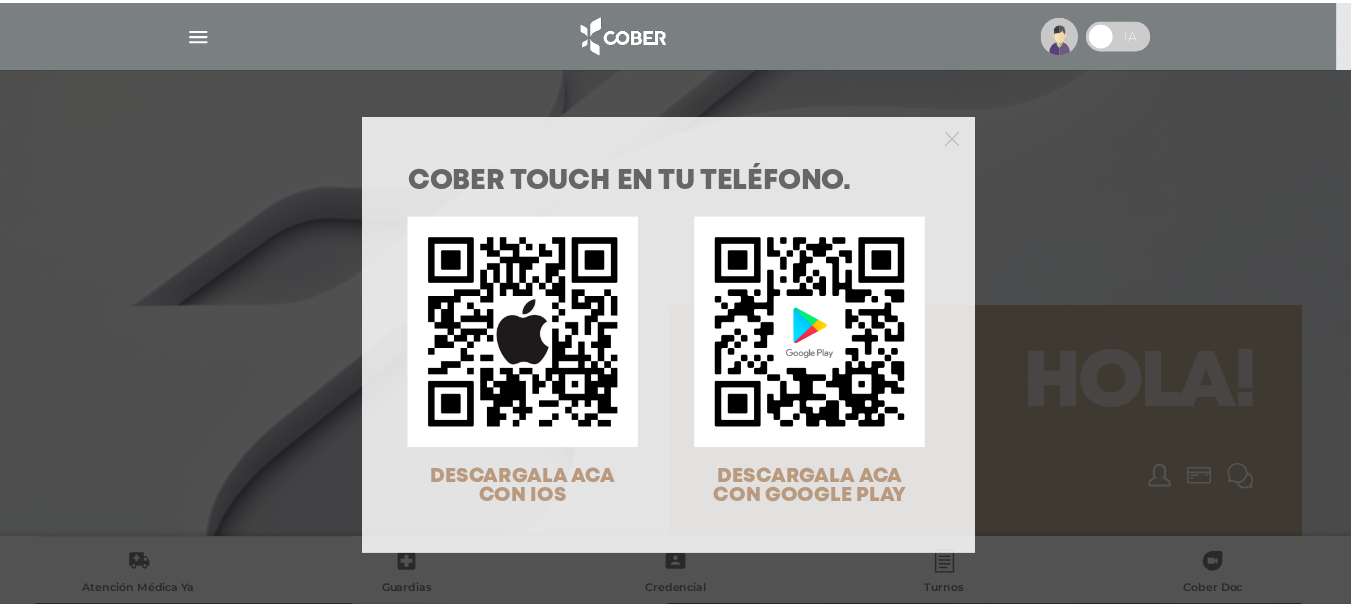 scroll, scrollTop: 0, scrollLeft: 0, axis: both 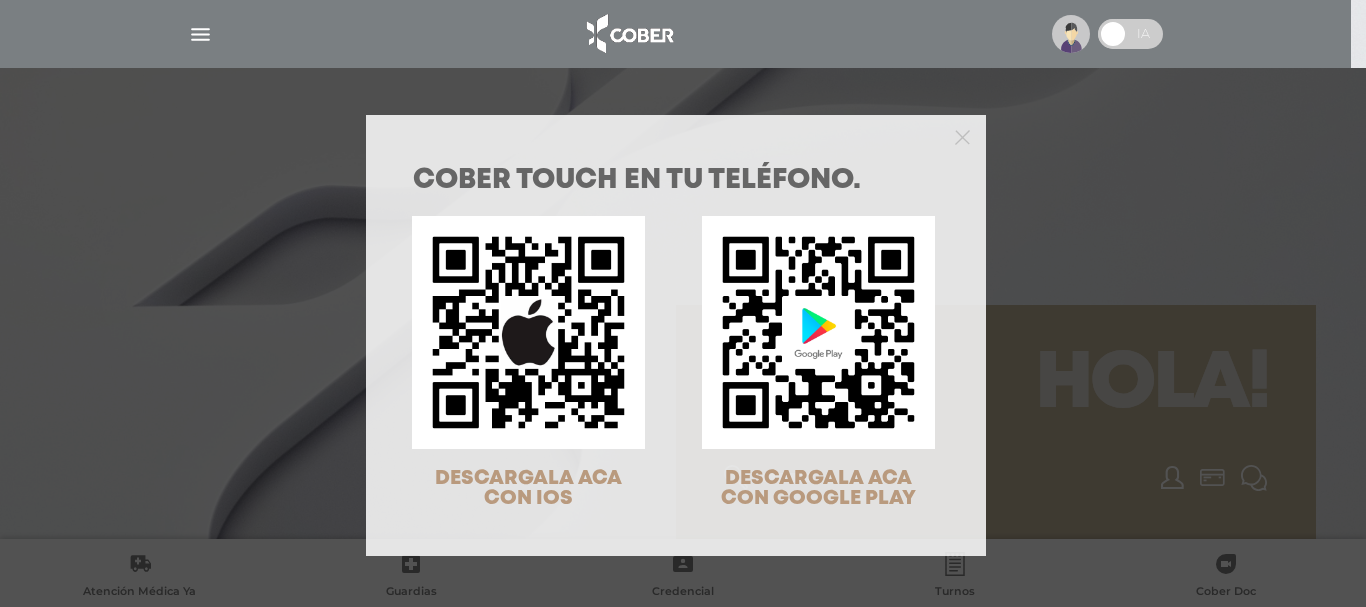 click at bounding box center [676, 135] 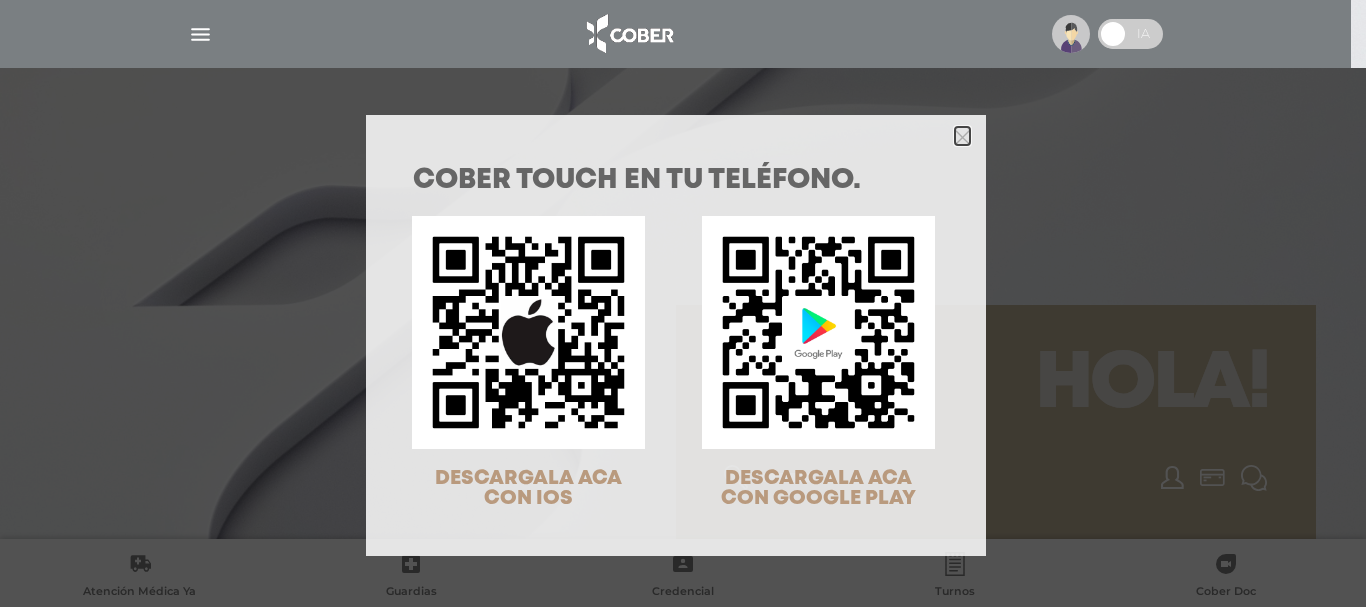 click 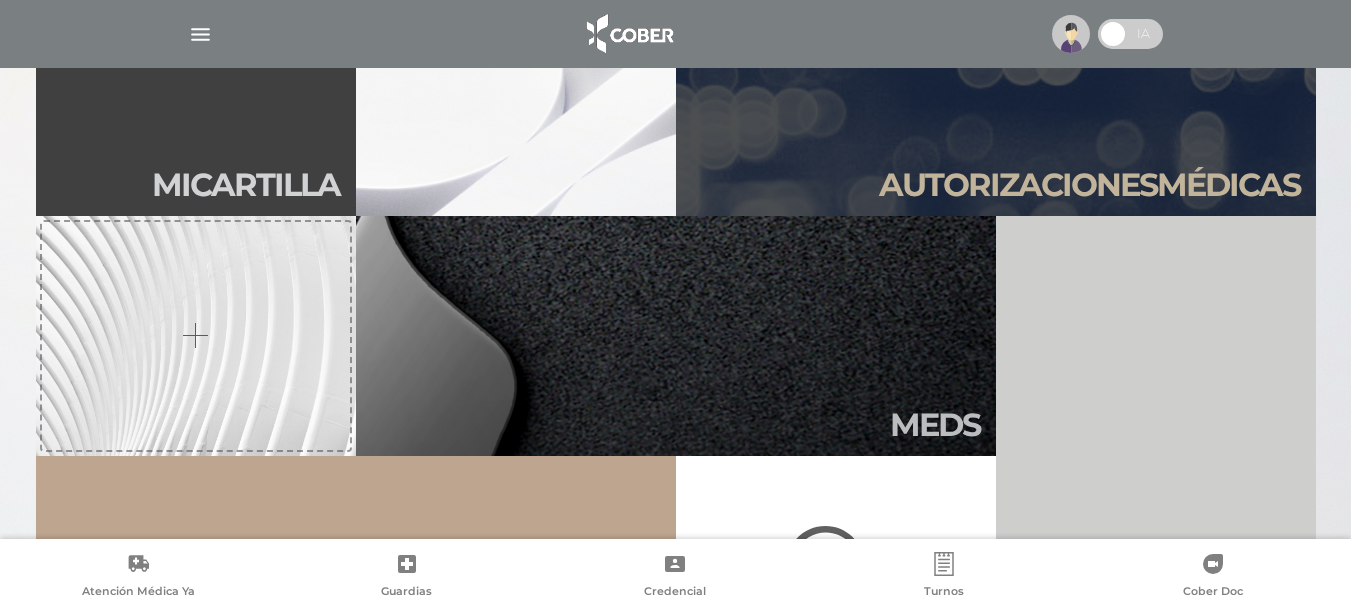 scroll, scrollTop: 560, scrollLeft: 0, axis: vertical 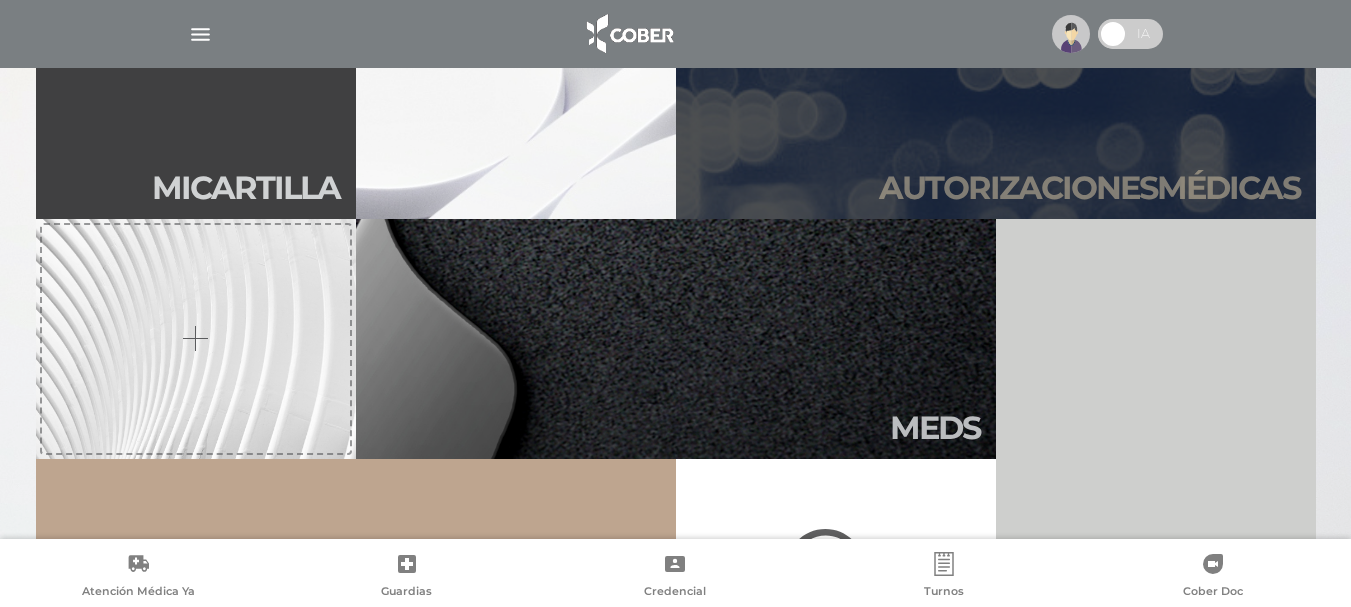 click on "Autori zaciones  médicas" at bounding box center [1089, 188] 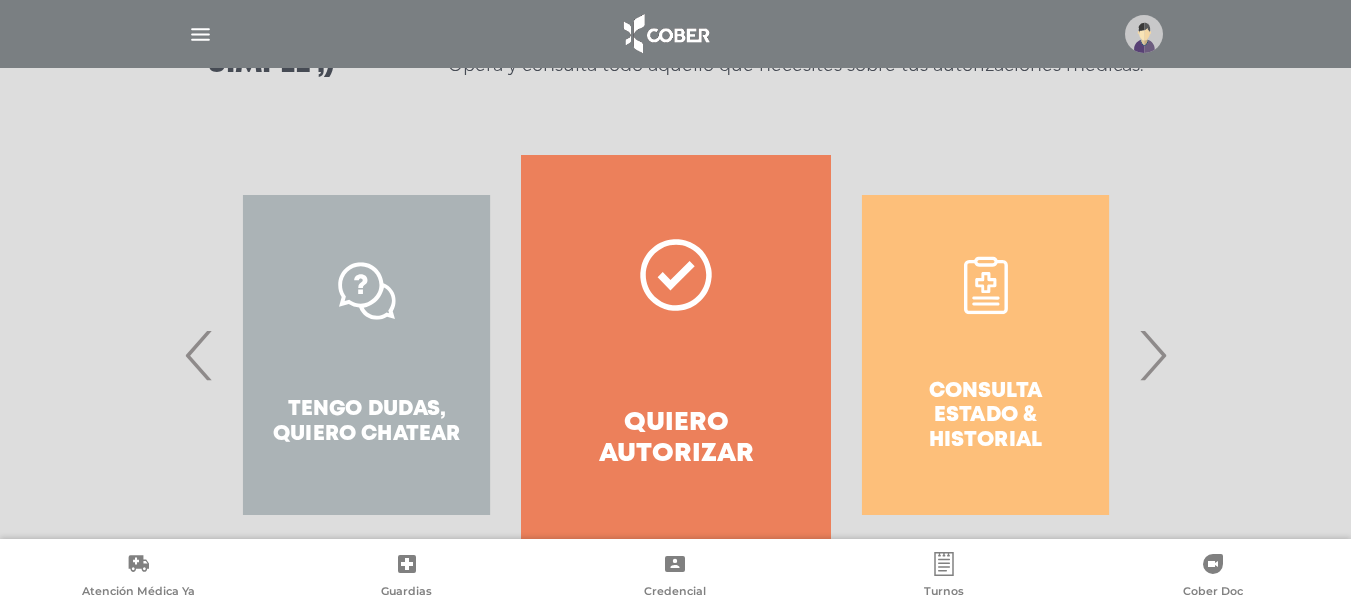 scroll, scrollTop: 397, scrollLeft: 0, axis: vertical 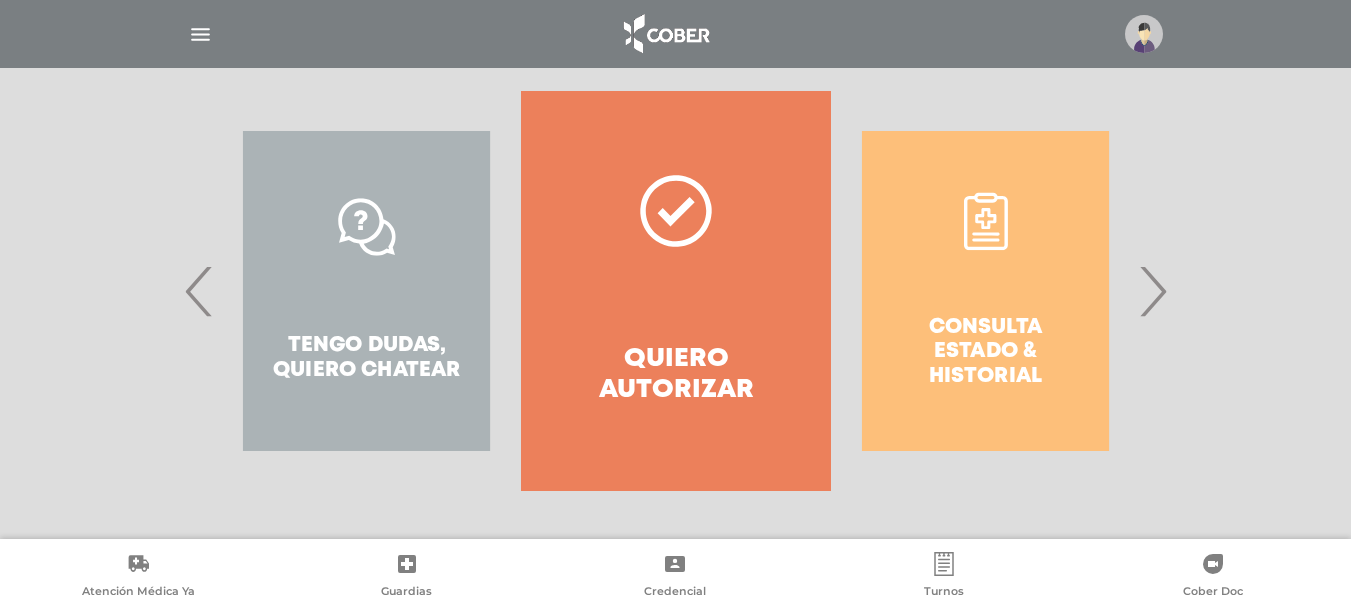 click on "Quiero autorizar" at bounding box center (675, 375) 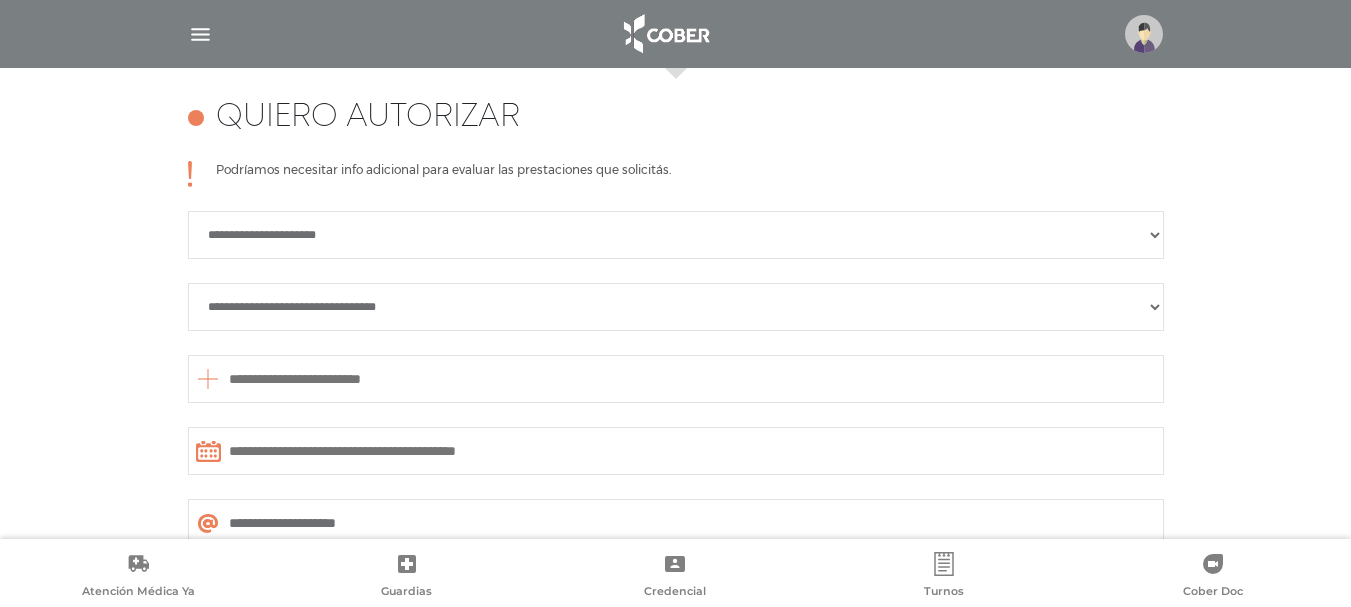 scroll, scrollTop: 888, scrollLeft: 0, axis: vertical 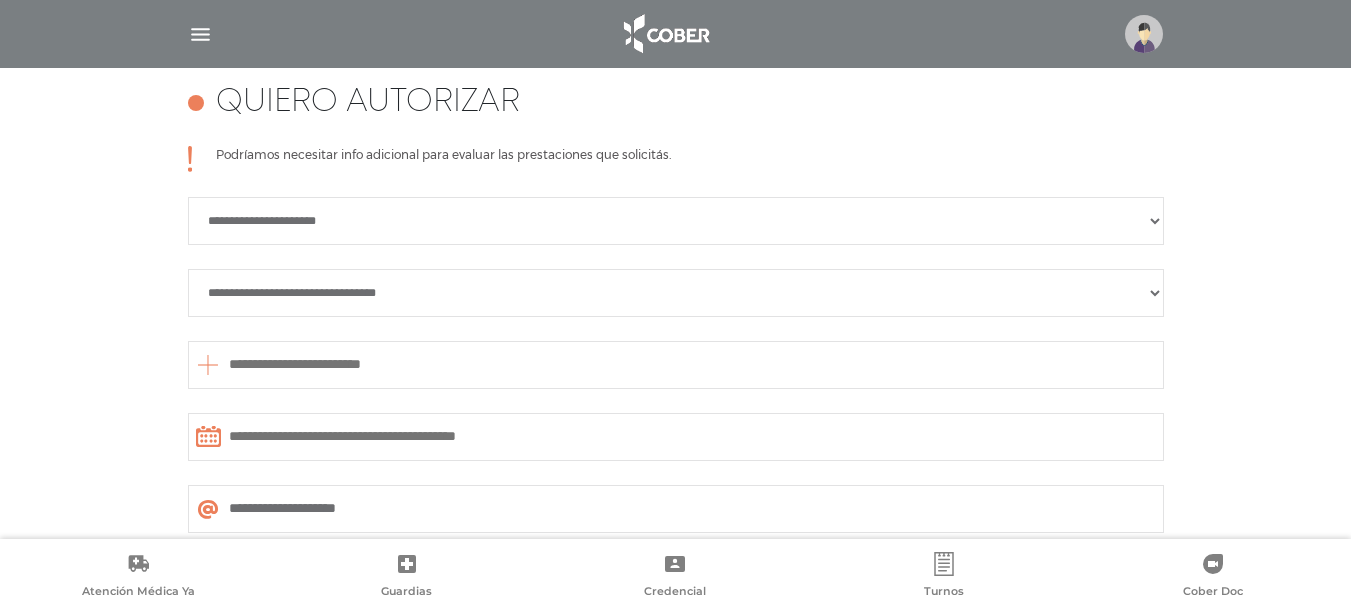 click on "**********" at bounding box center [676, 221] 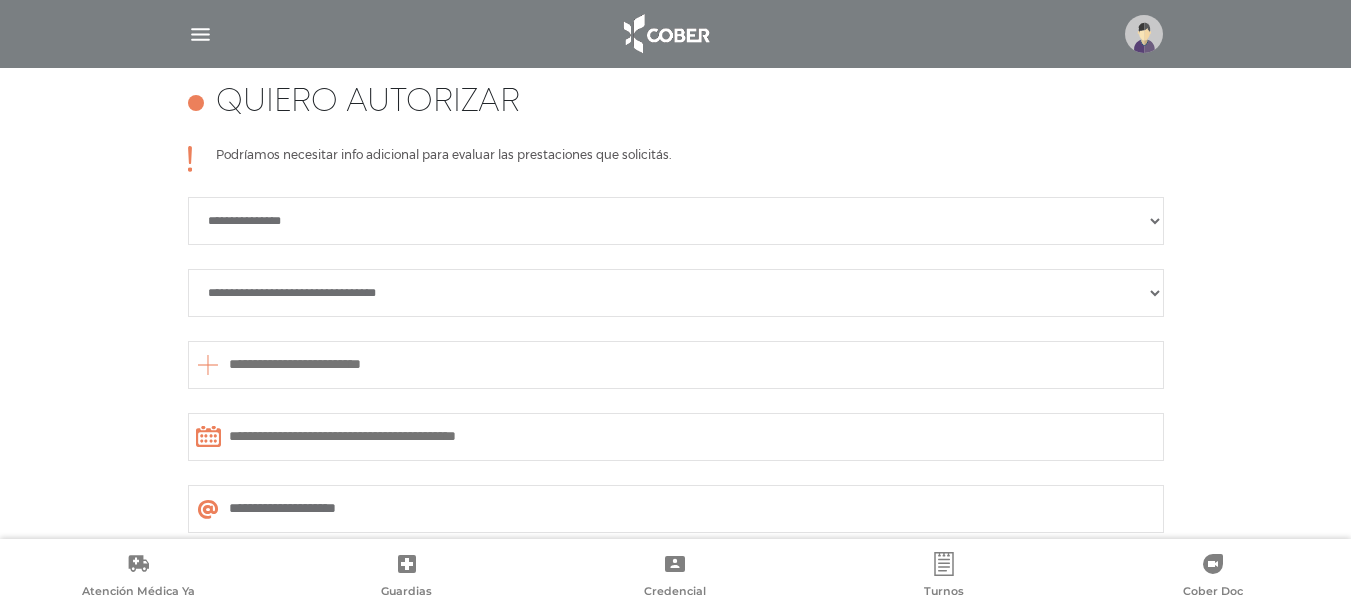 click on "**********" at bounding box center [676, 293] 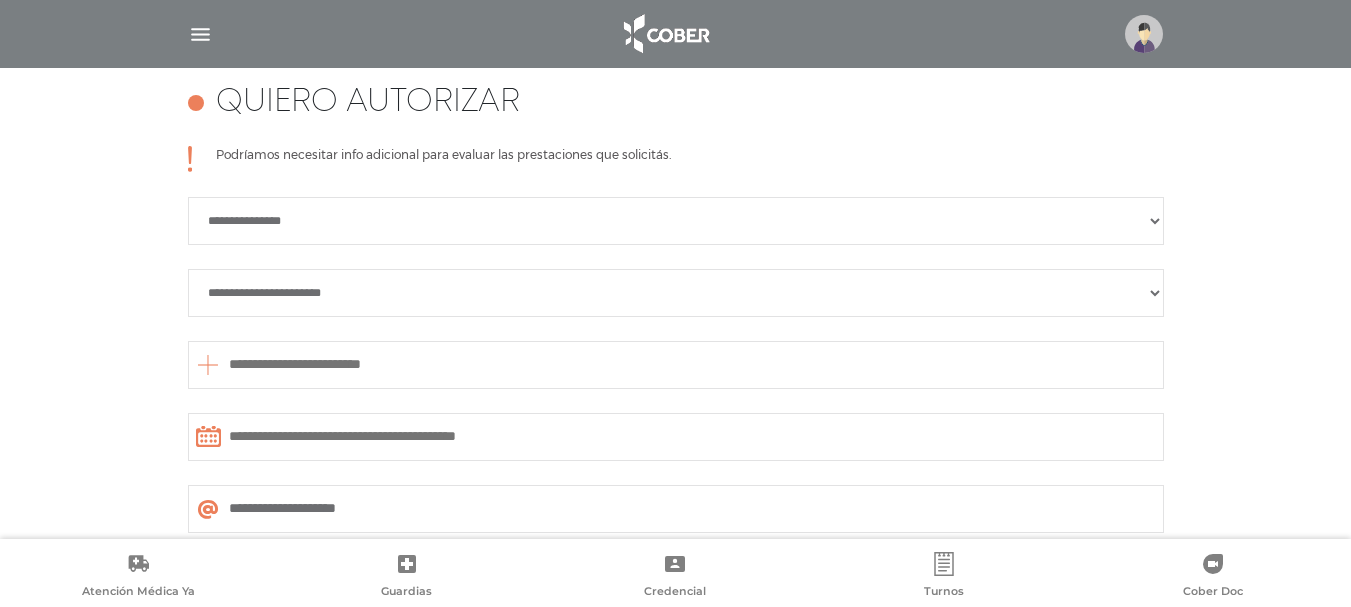 click on "**********" at bounding box center [676, 293] 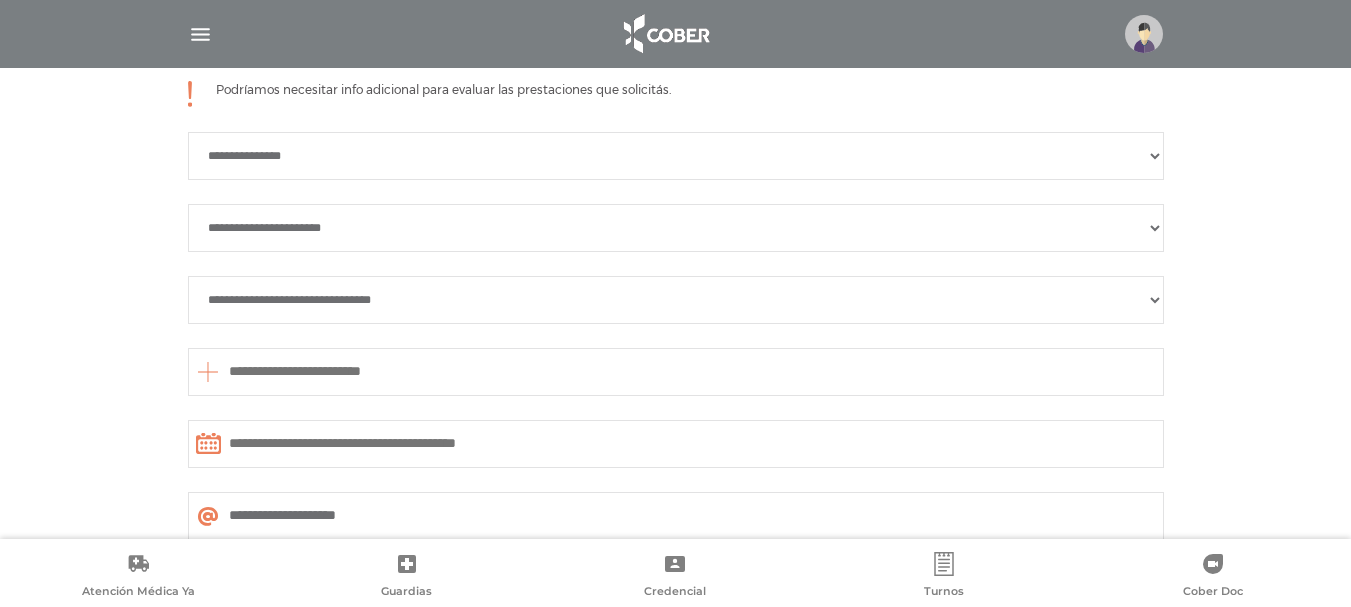 scroll, scrollTop: 988, scrollLeft: 0, axis: vertical 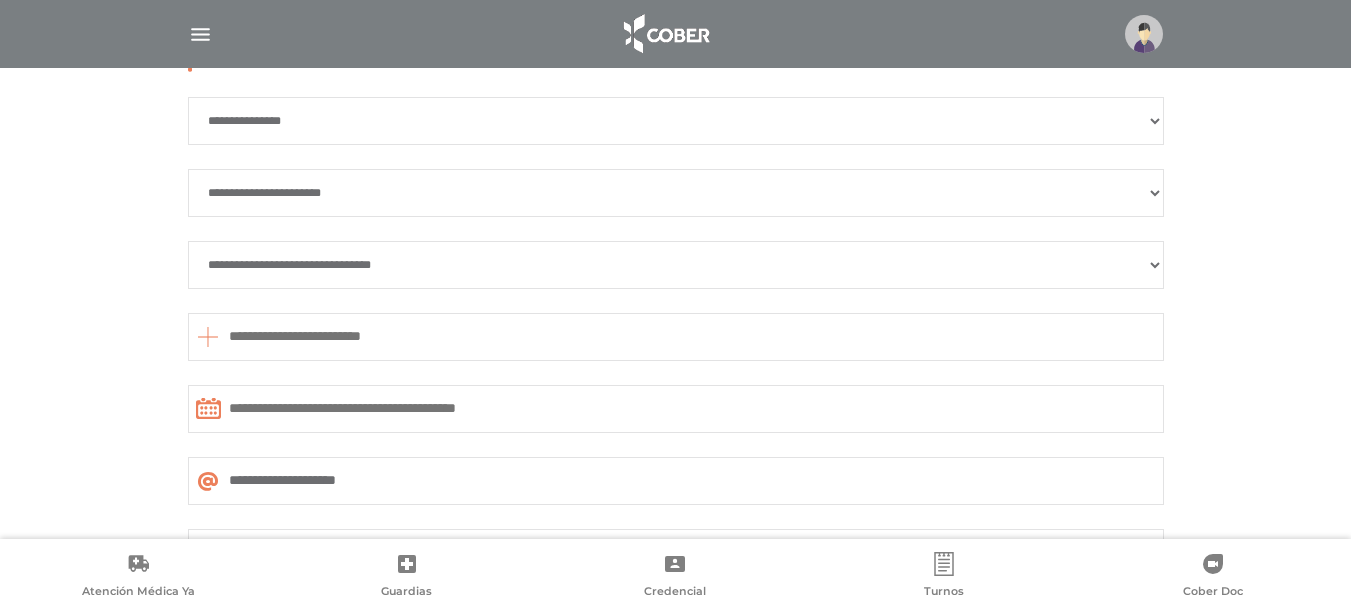 click on "**********" at bounding box center [676, 265] 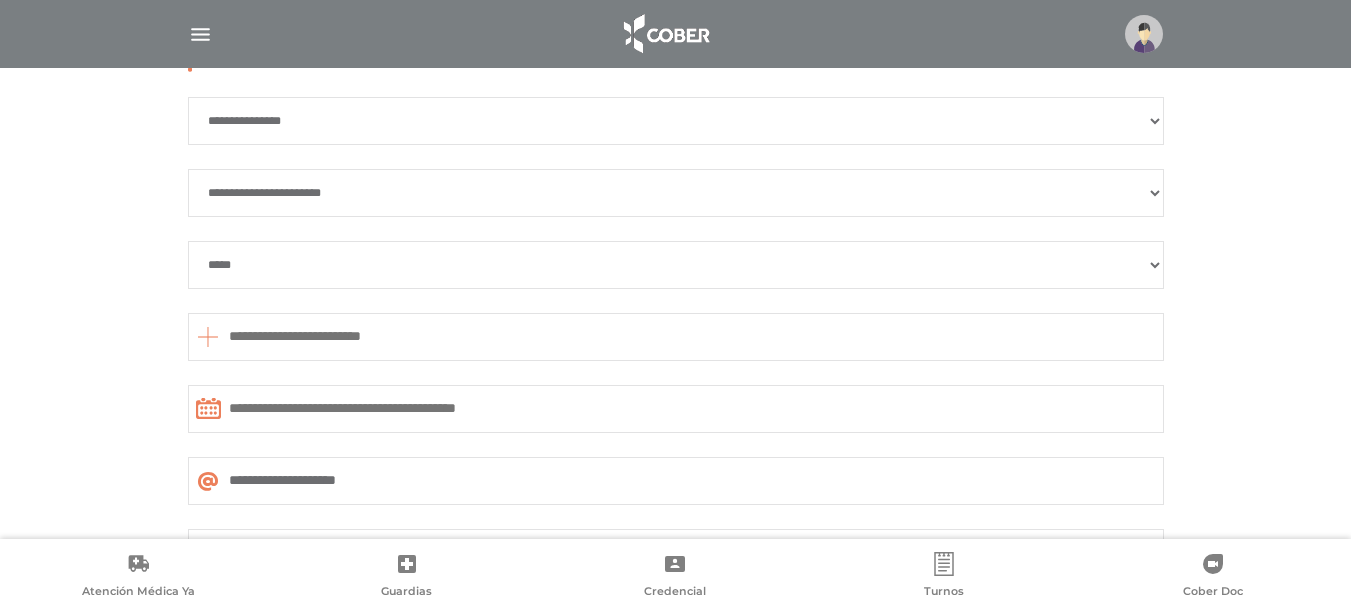 click at bounding box center (676, 337) 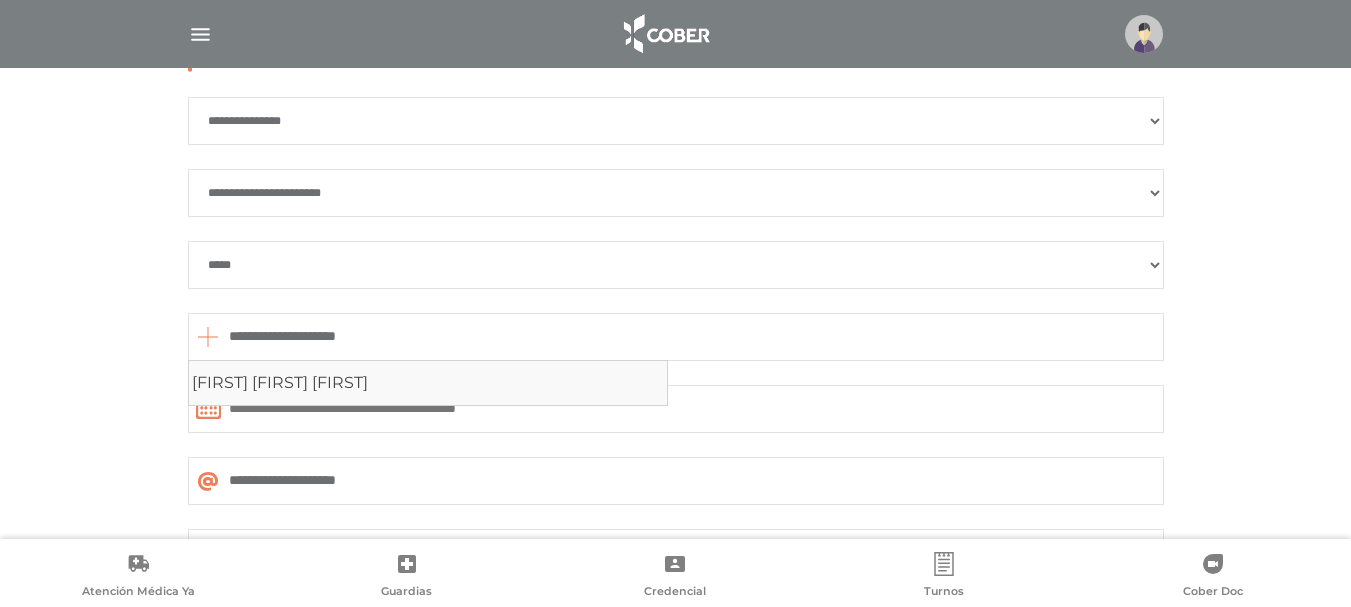 type on "**********" 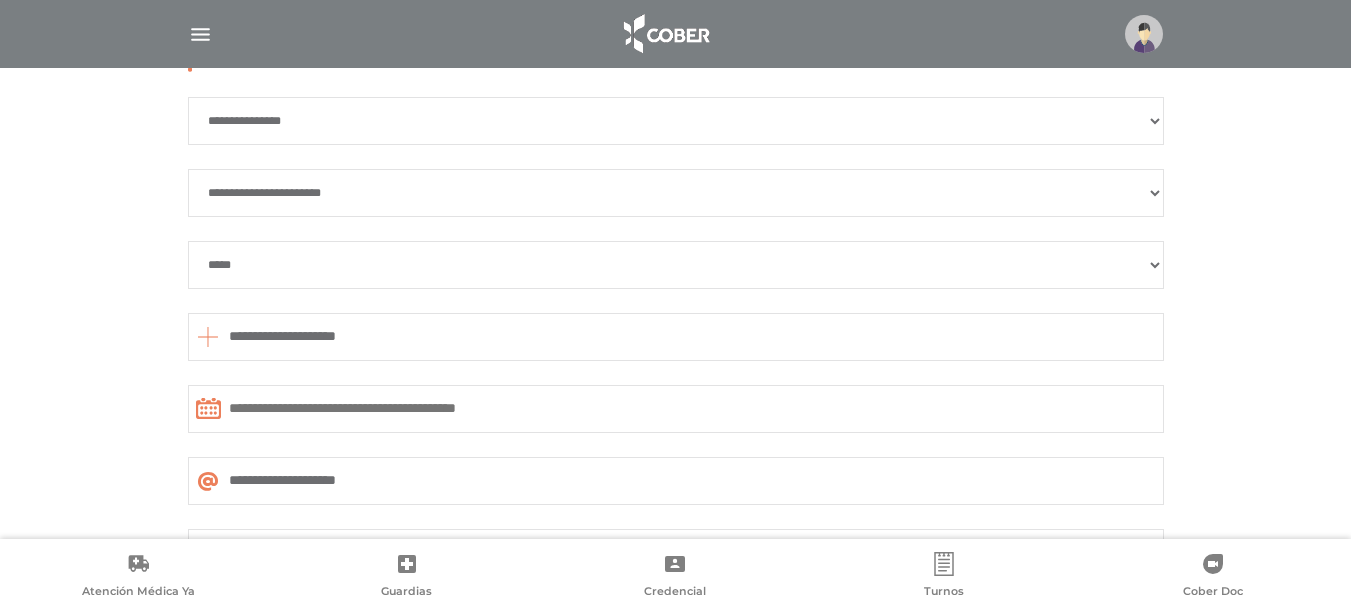 click on "**********" at bounding box center (676, 311) 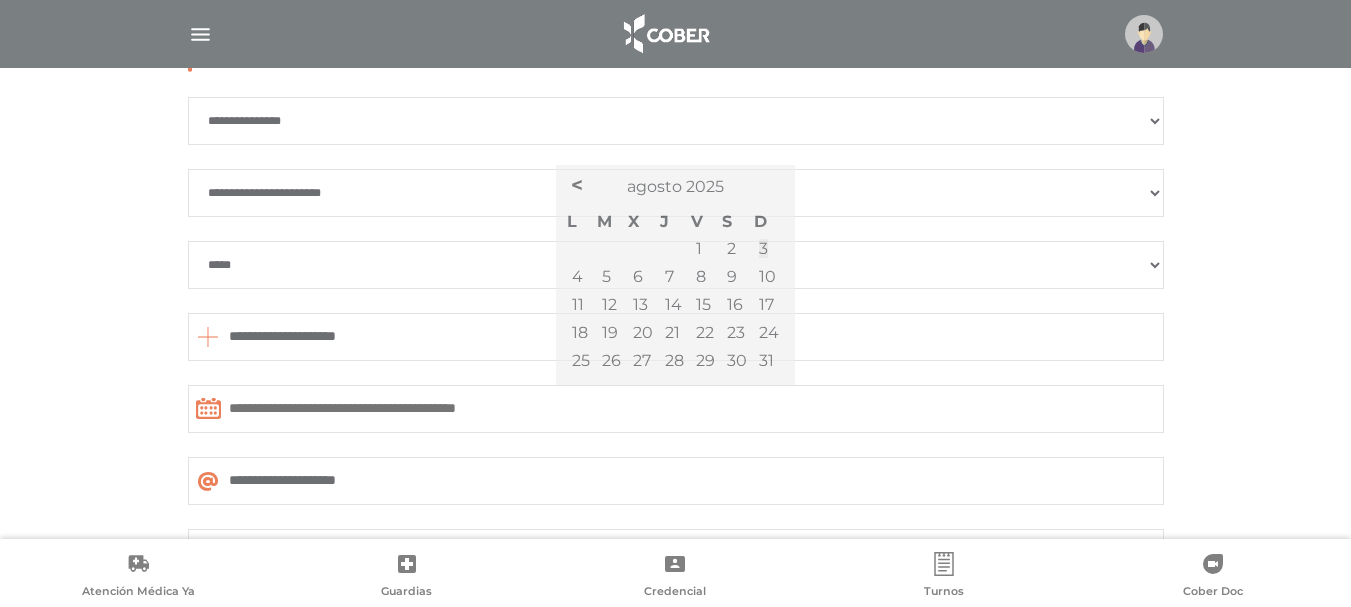 click at bounding box center [676, 409] 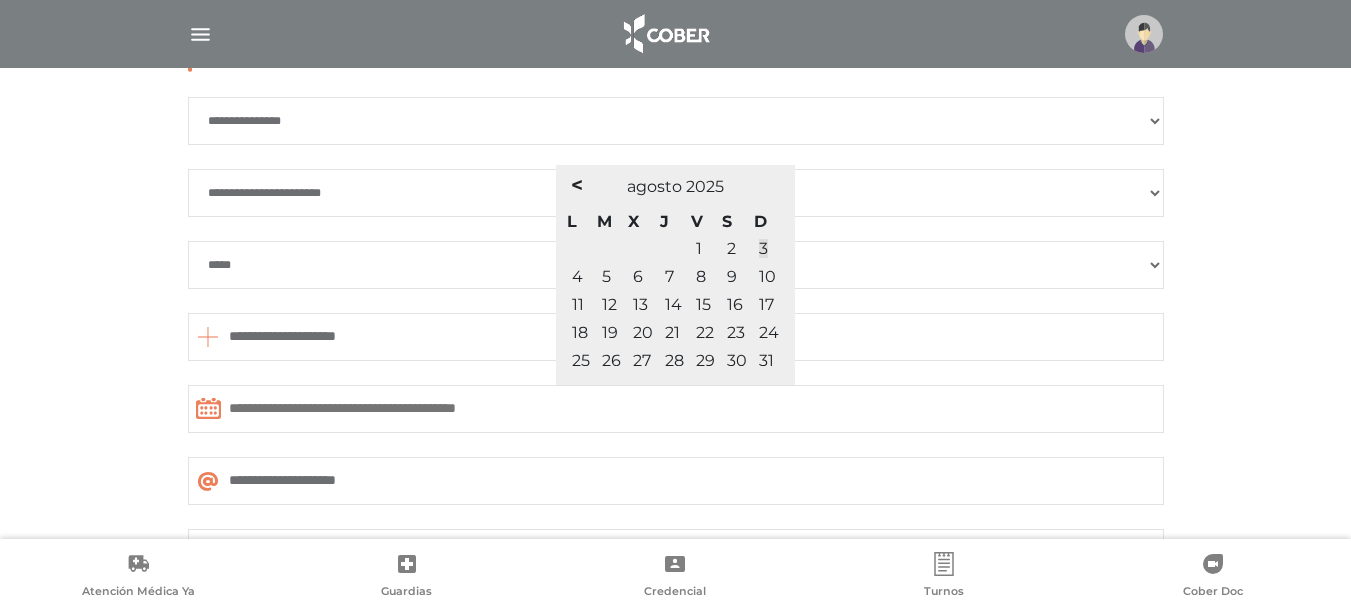 click on "4" at bounding box center (577, 276) 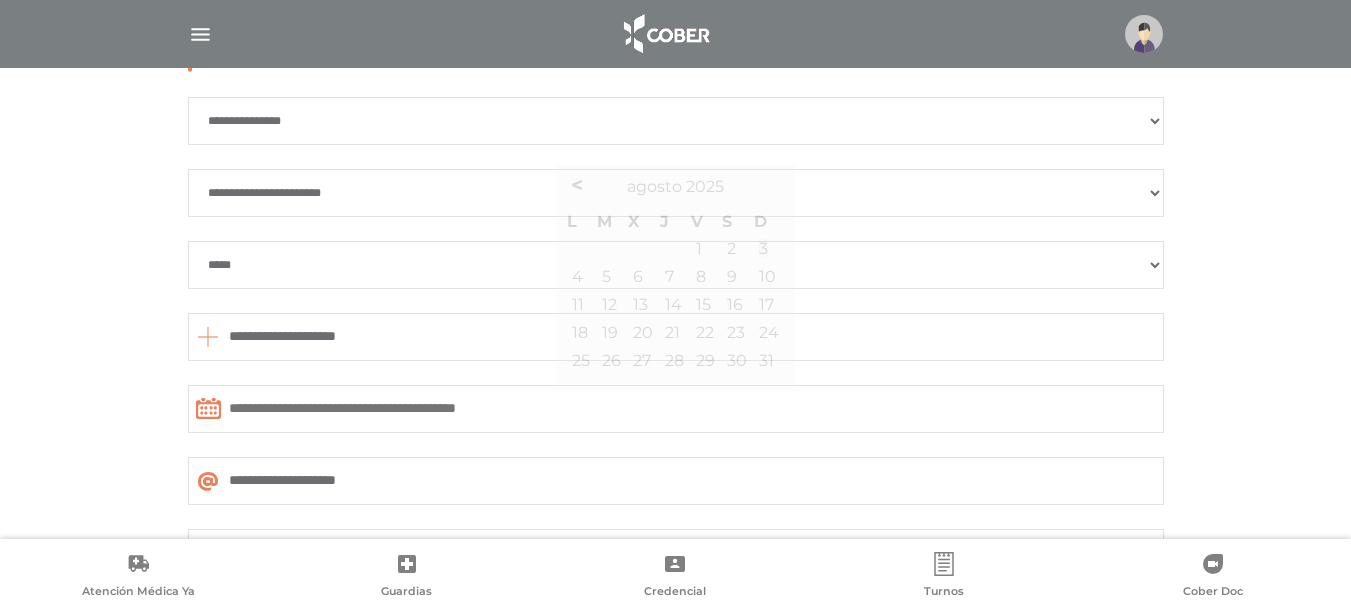 click 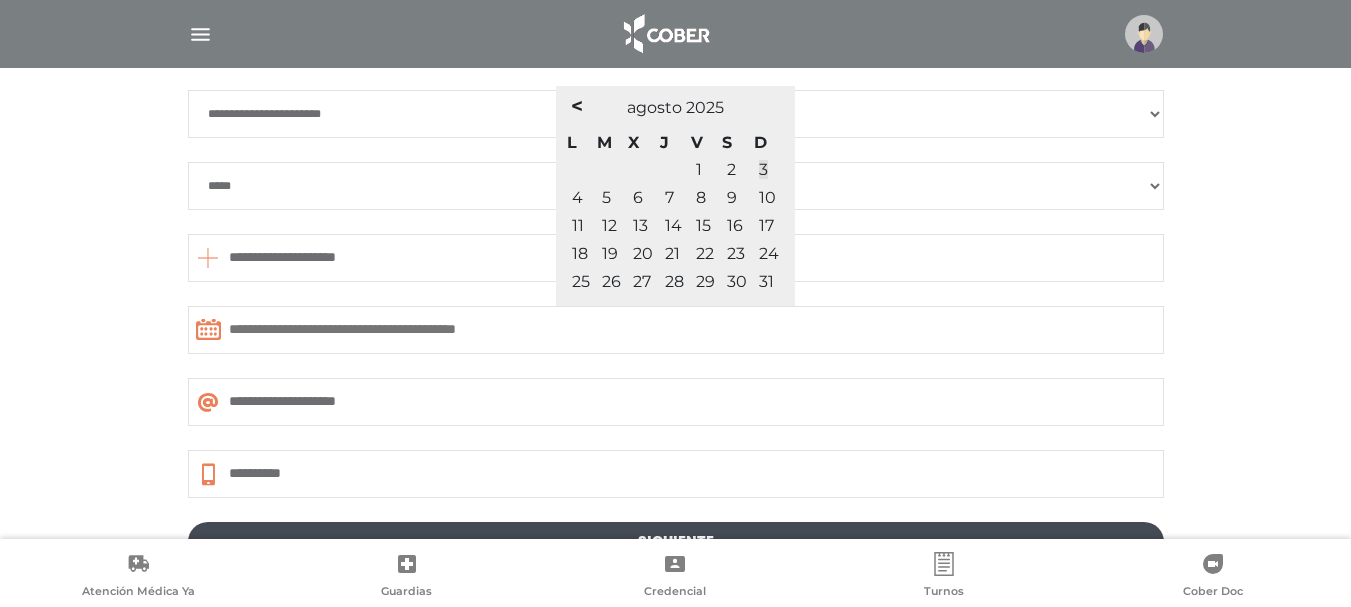 scroll, scrollTop: 1194, scrollLeft: 0, axis: vertical 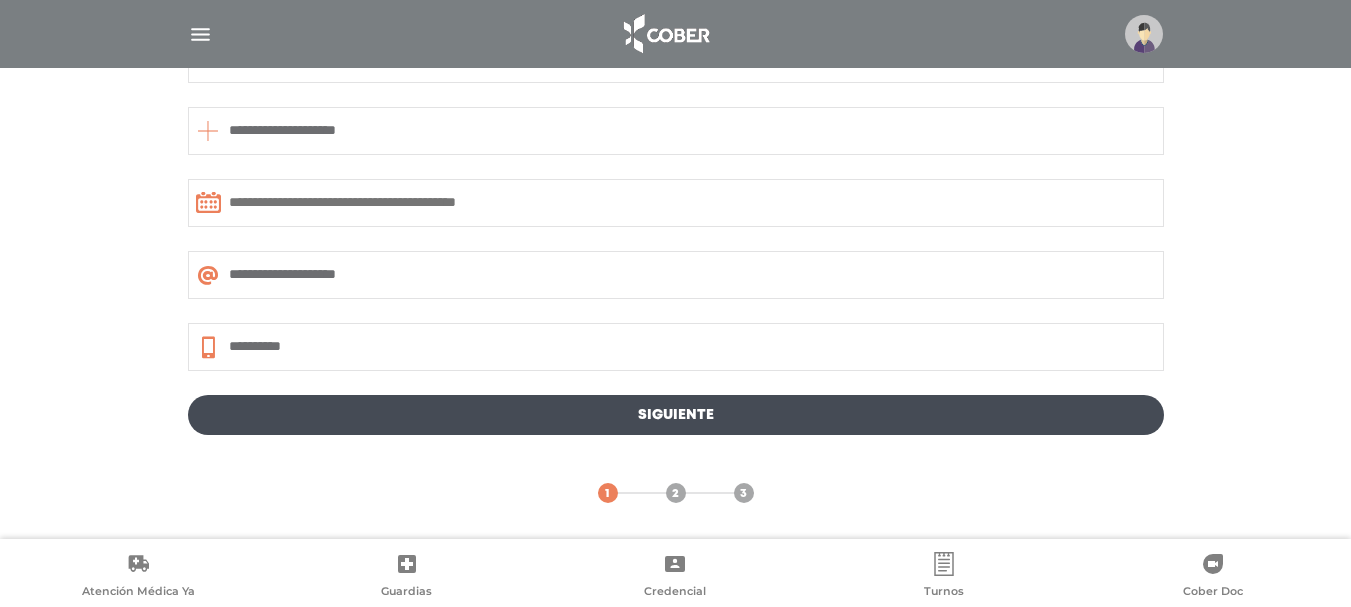 click 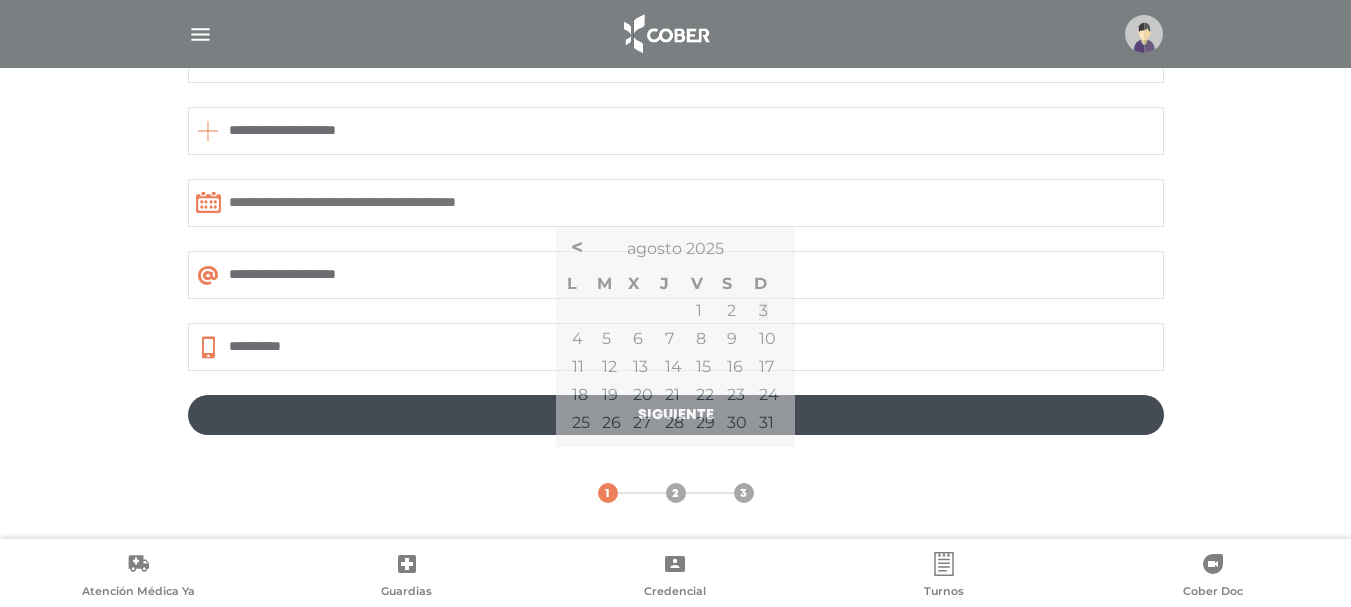 click 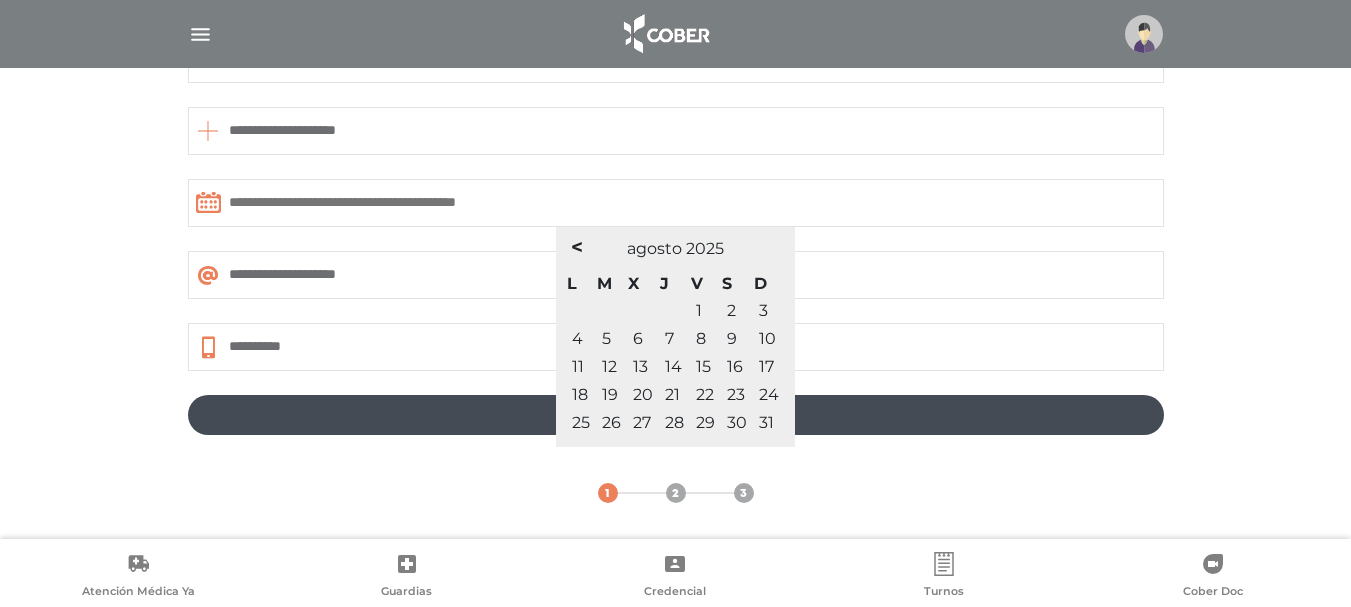 click on "9" at bounding box center [732, 338] 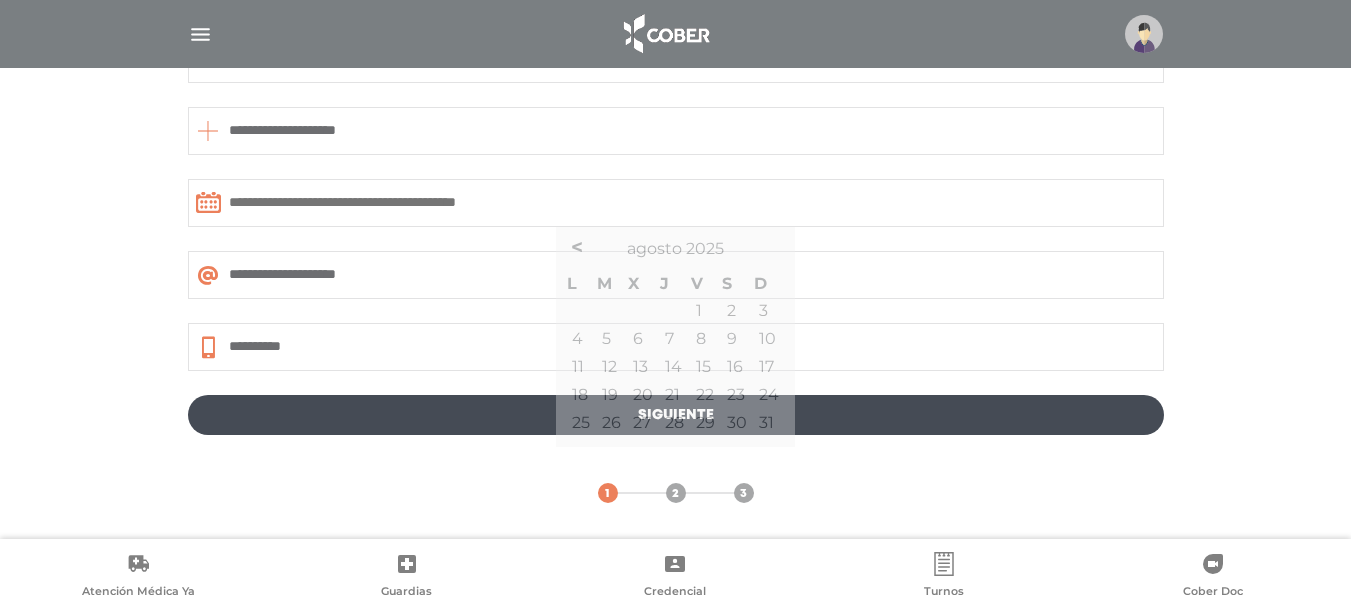 click on "**********" at bounding box center [676, 105] 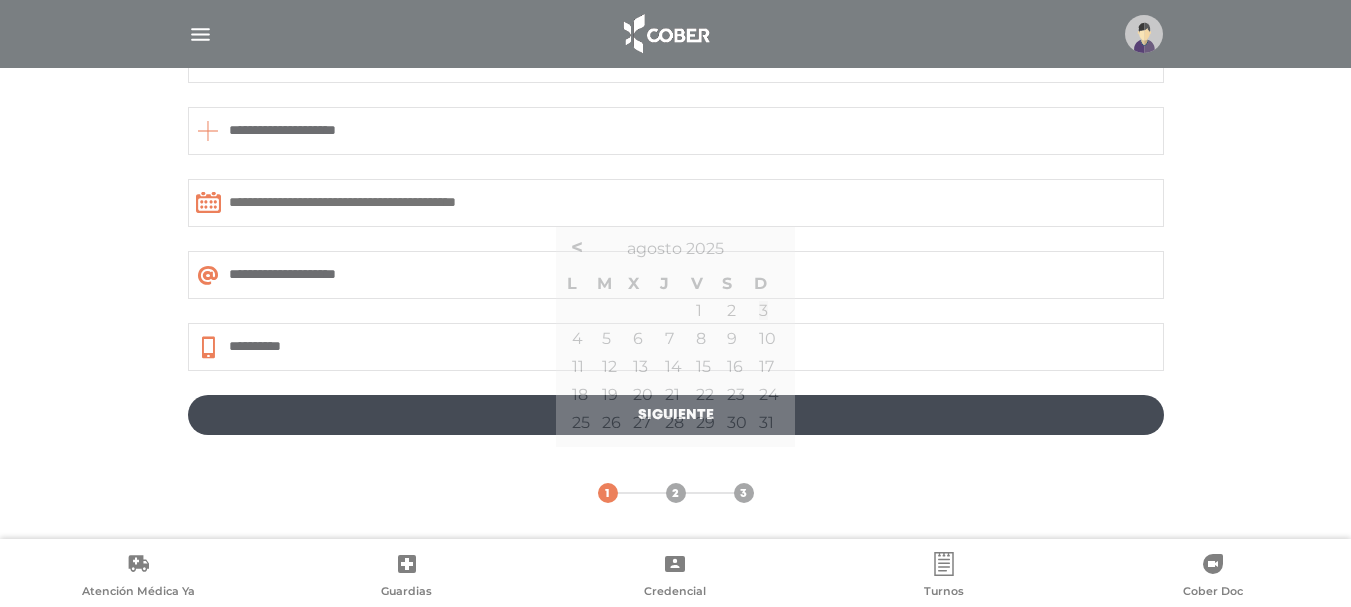 click at bounding box center [676, 203] 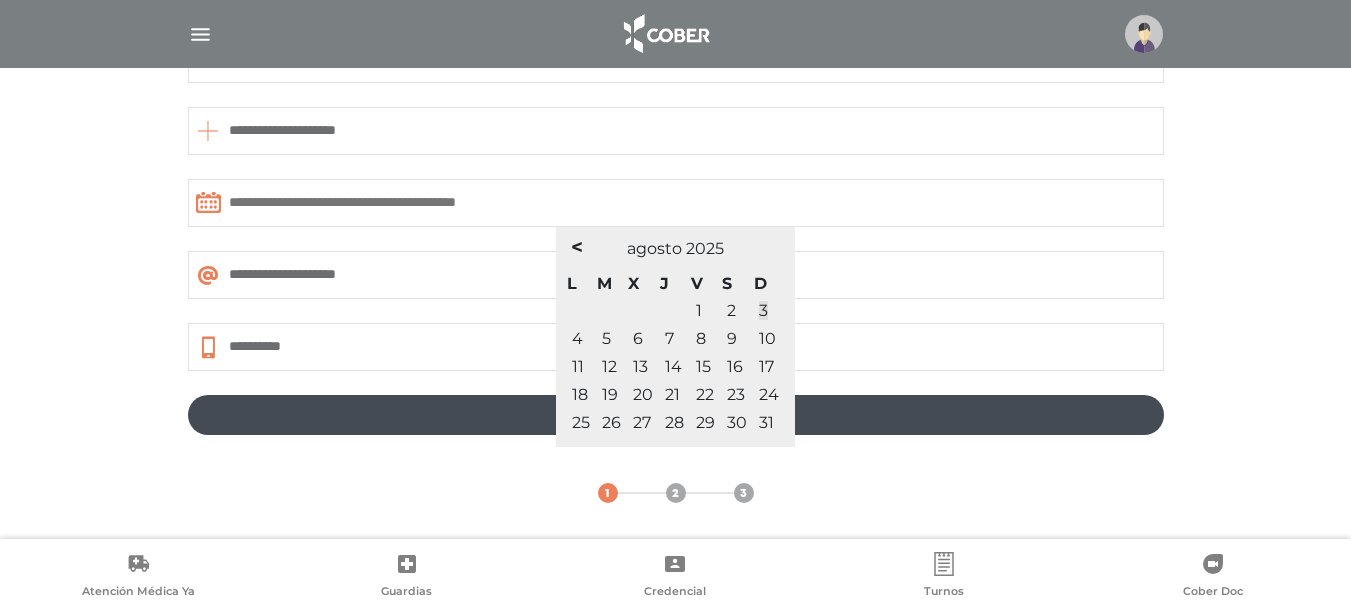 drag, startPoint x: 272, startPoint y: 202, endPoint x: 279, endPoint y: 211, distance: 11.401754 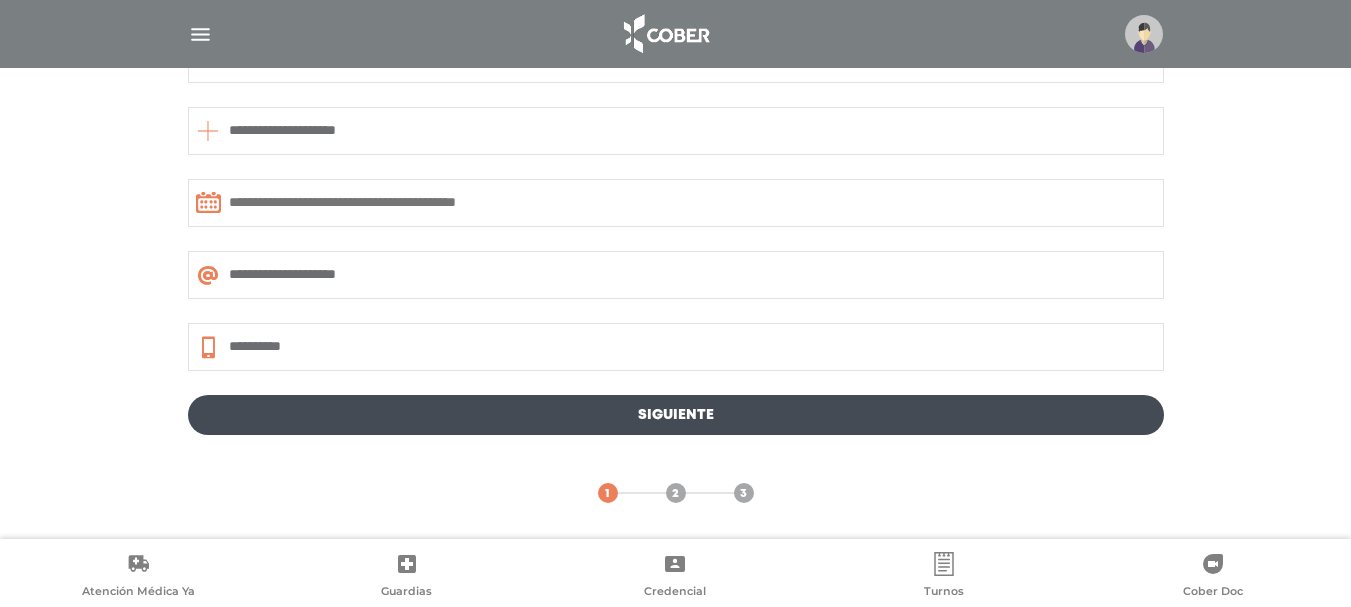 drag, startPoint x: 505, startPoint y: 251, endPoint x: 517, endPoint y: 248, distance: 12.369317 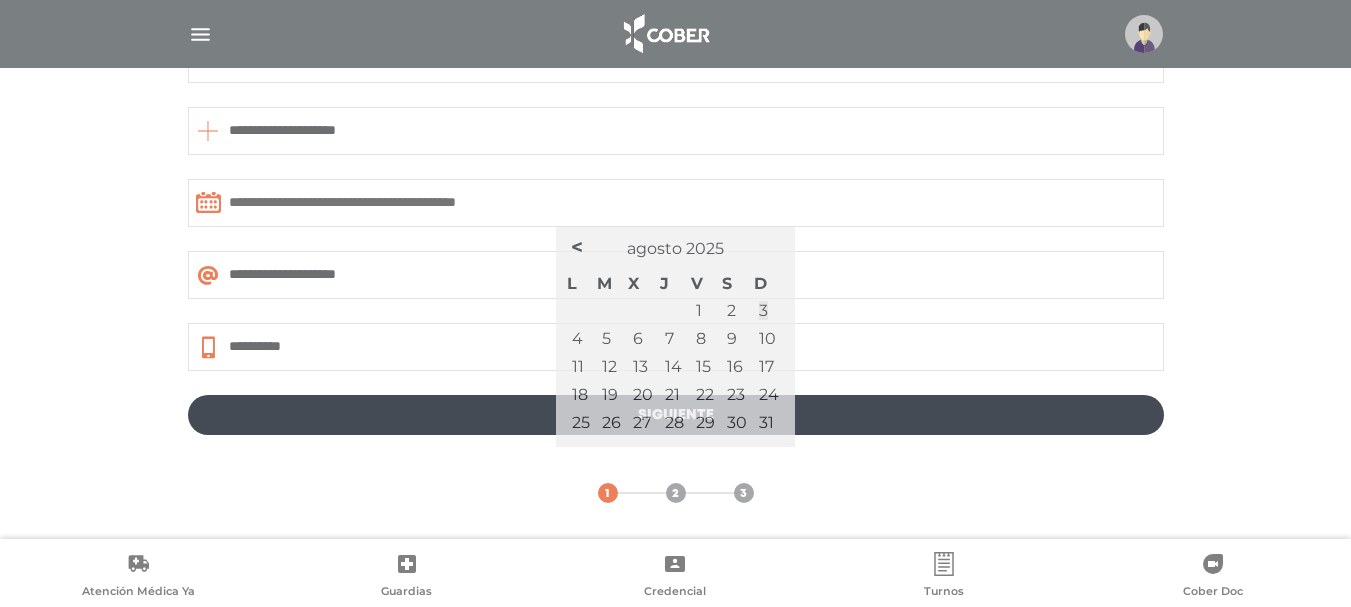 drag, startPoint x: 477, startPoint y: 211, endPoint x: 480, endPoint y: 222, distance: 11.401754 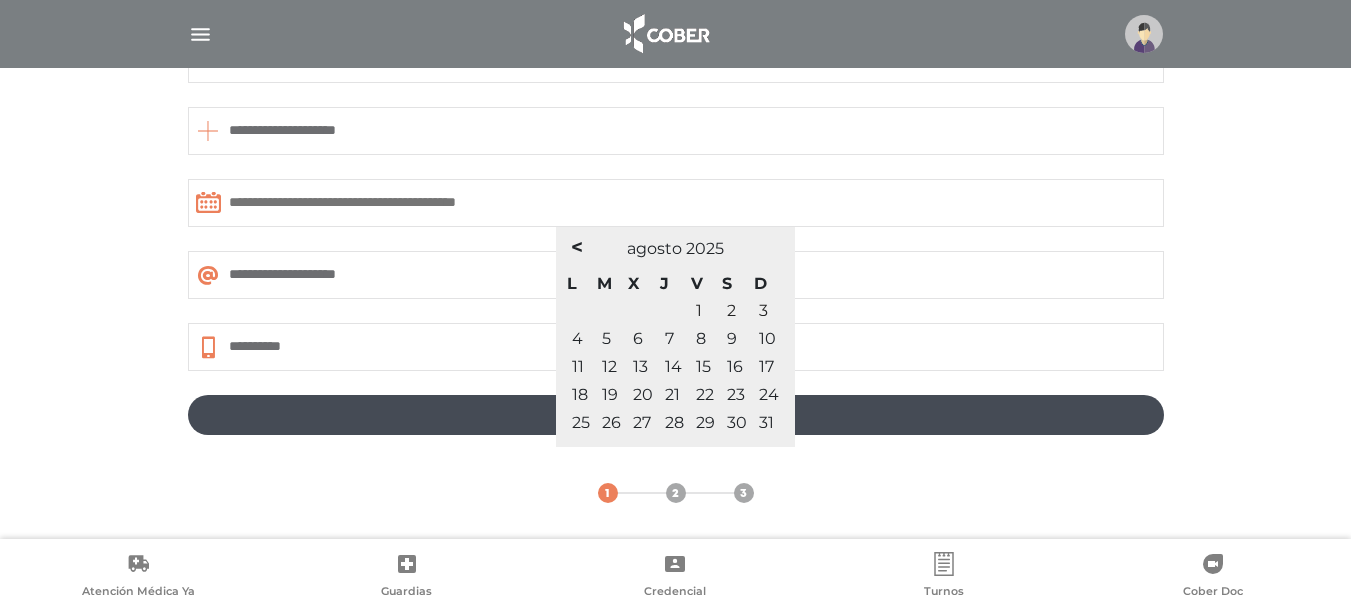 click on "1" at bounding box center (705, 311) 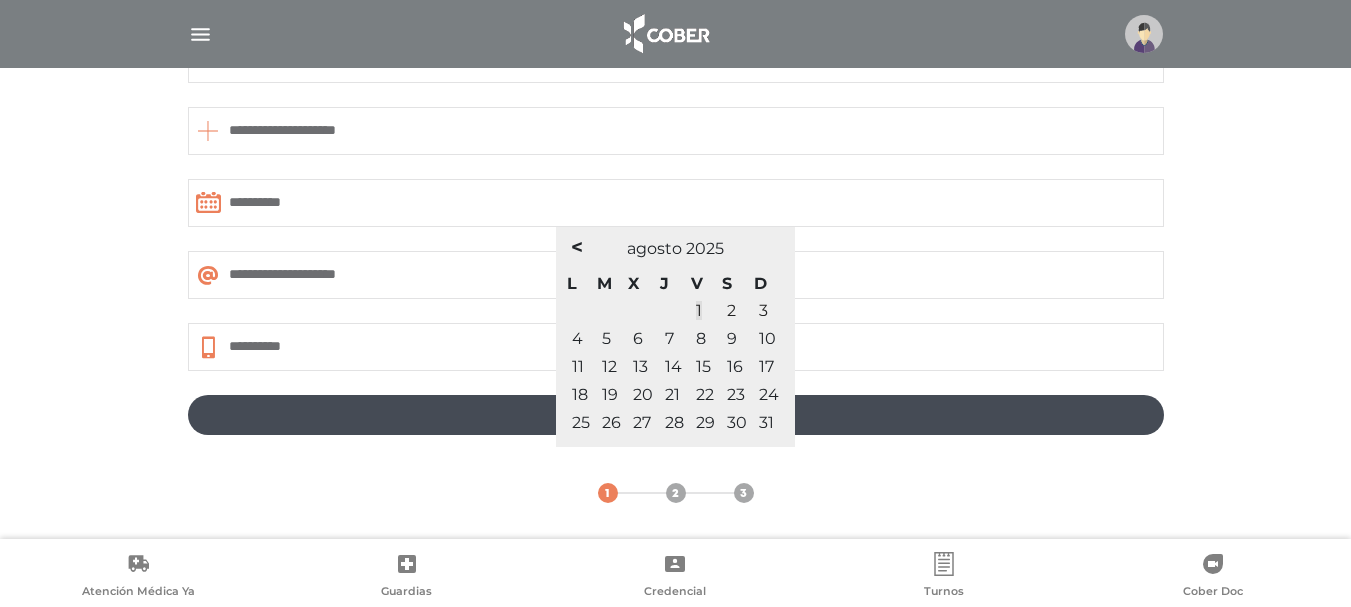click on "**********" at bounding box center [676, 203] 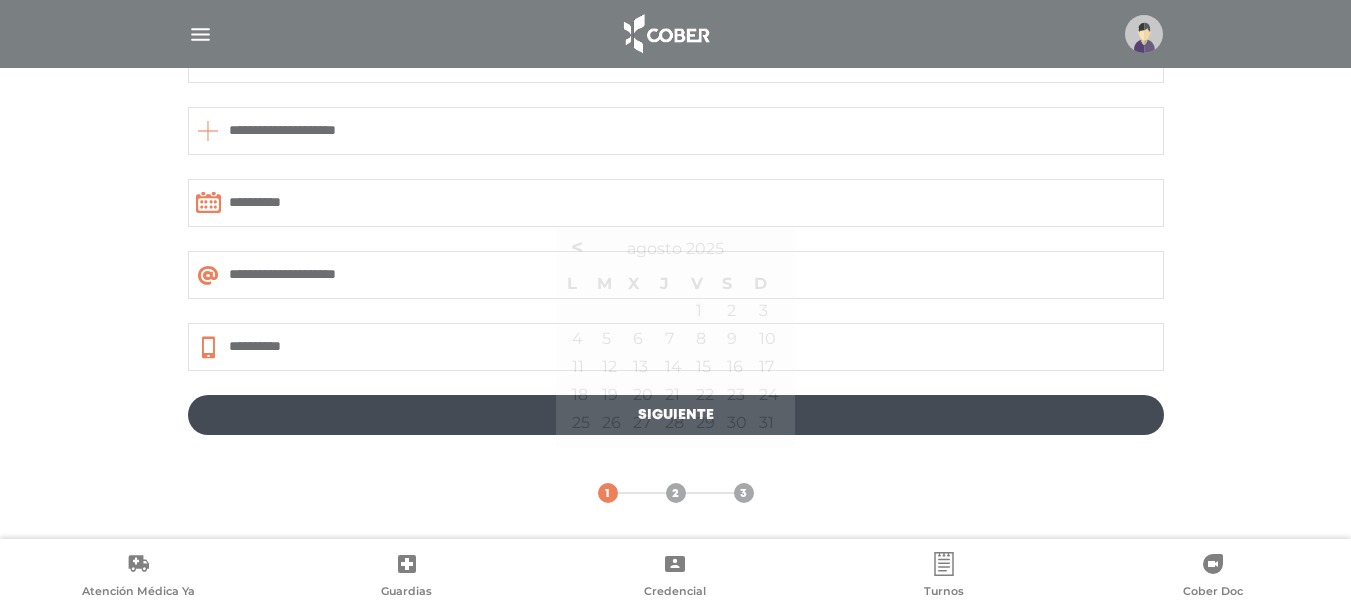 drag, startPoint x: 357, startPoint y: 276, endPoint x: 333, endPoint y: 260, distance: 28.84441 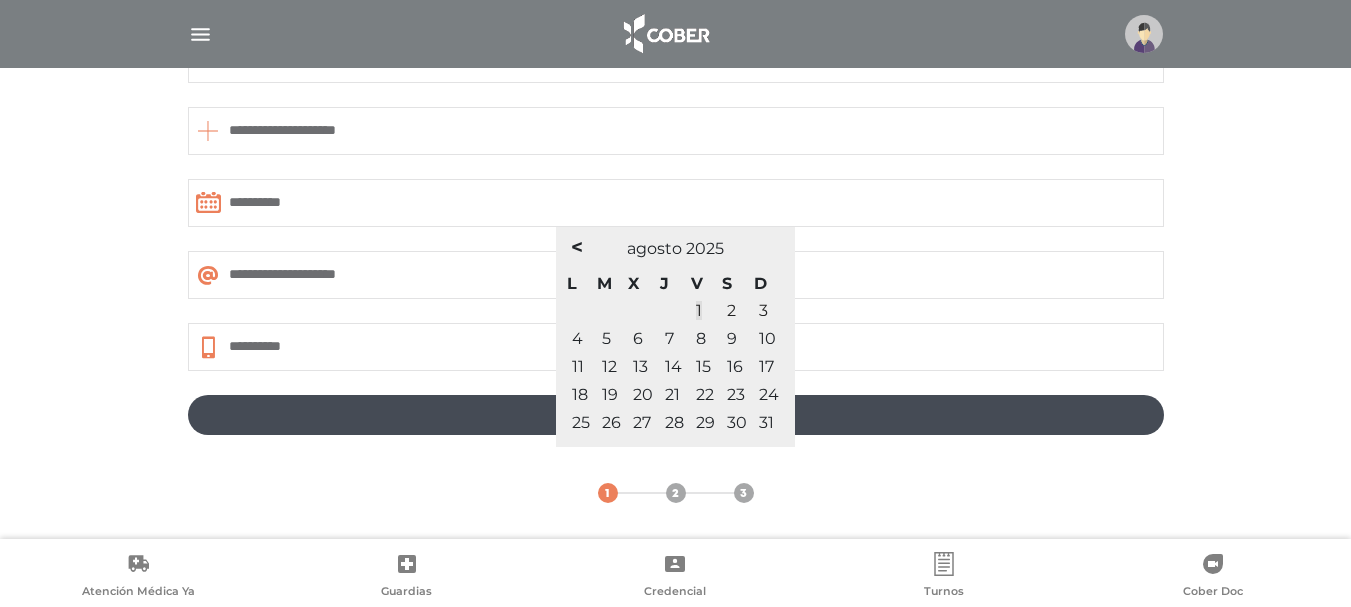 click on "**********" at bounding box center [676, 203] 